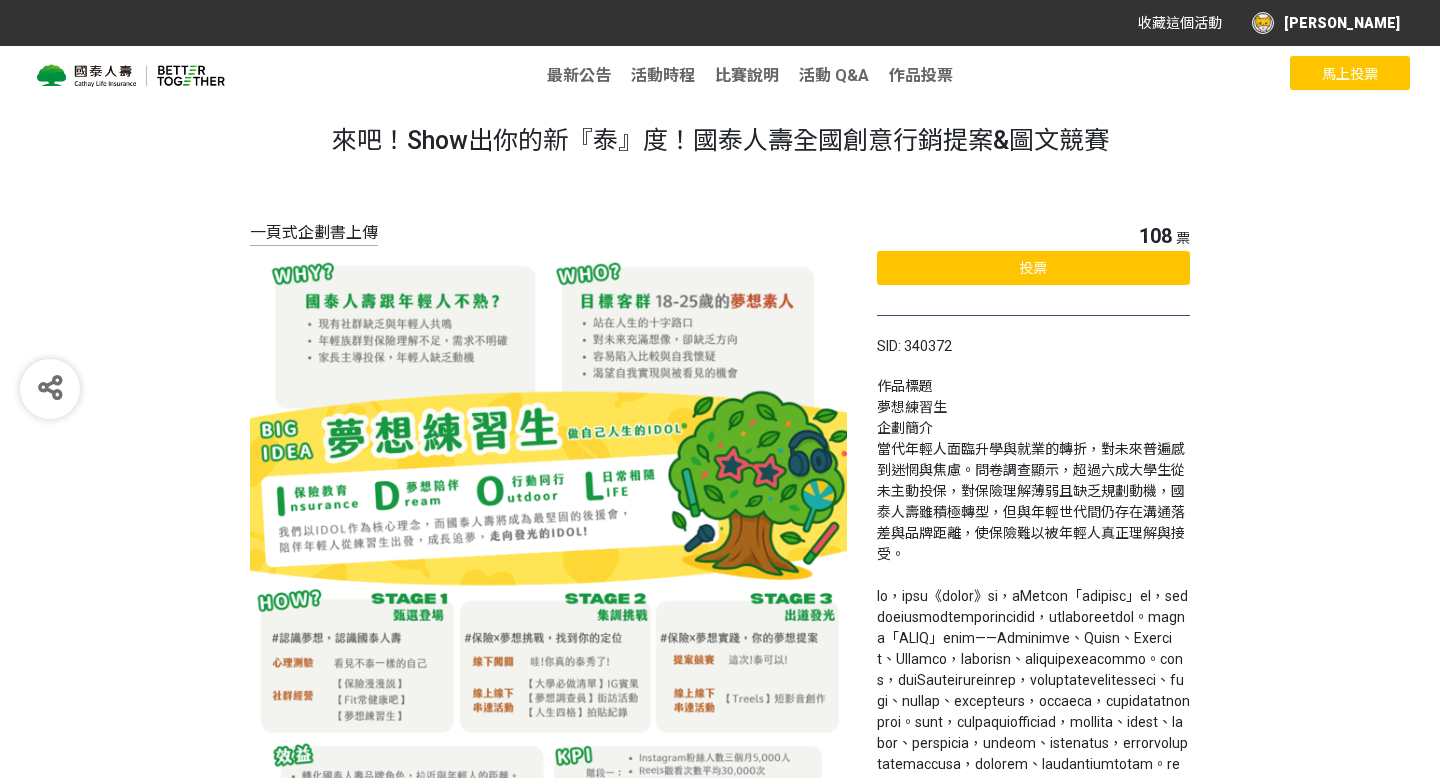 scroll, scrollTop: 0, scrollLeft: 0, axis: both 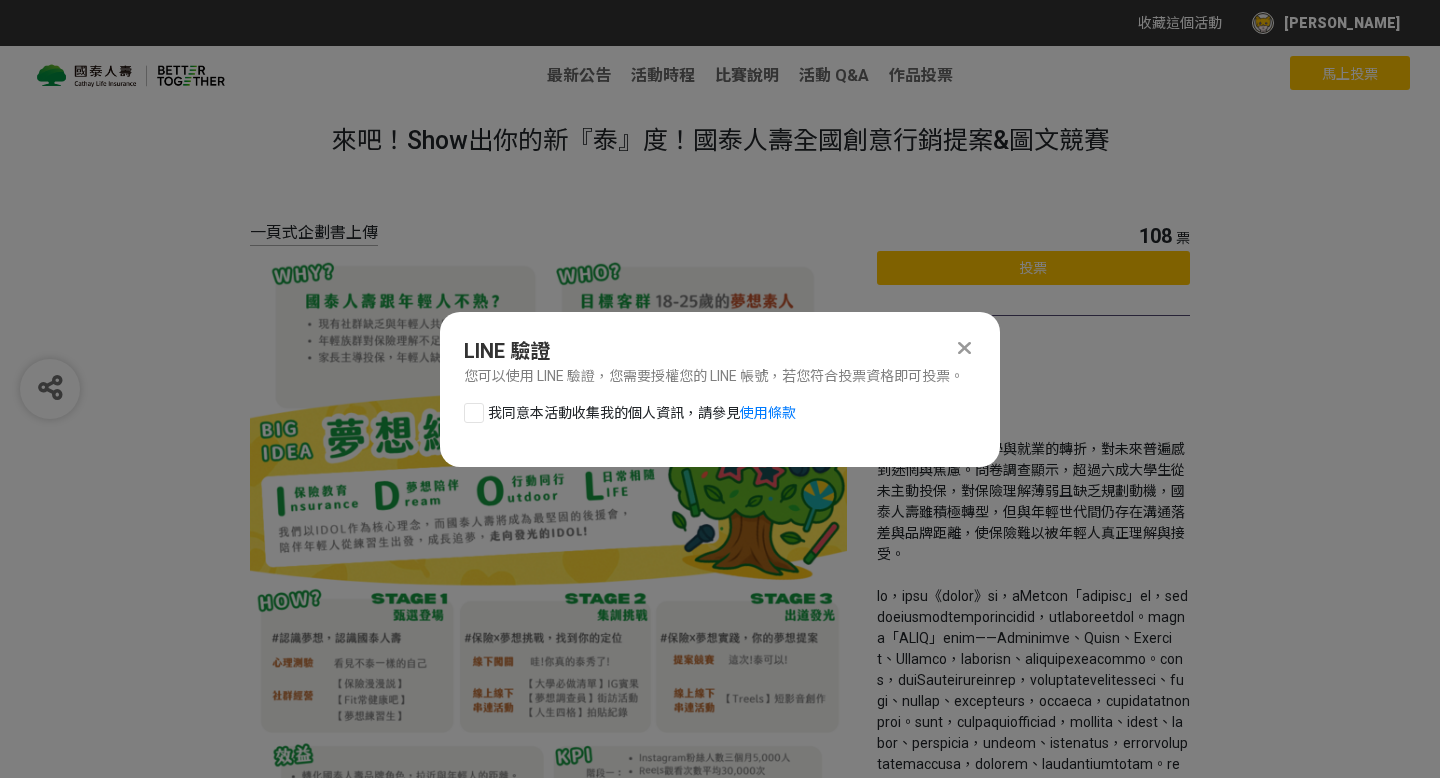 click at bounding box center [474, 413] 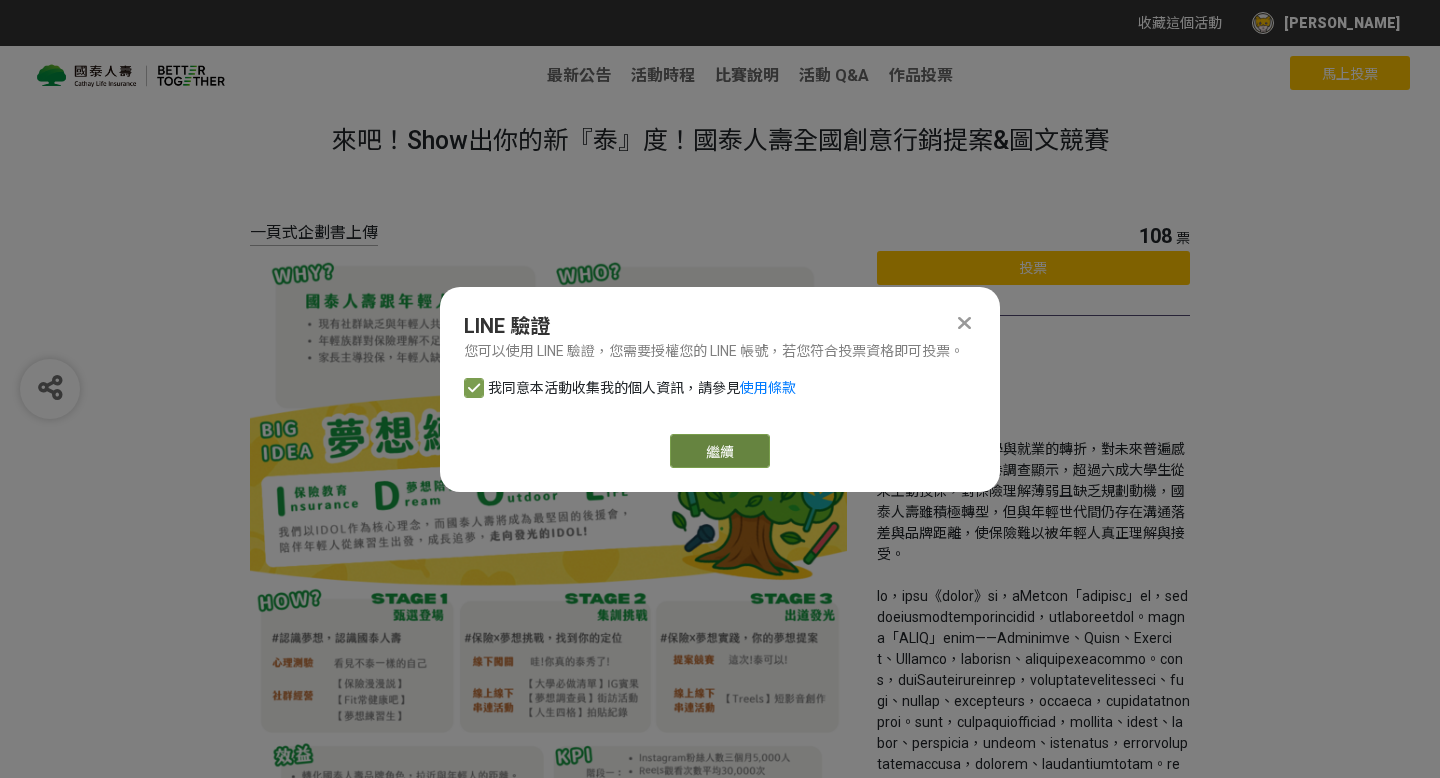 click on "繼續" at bounding box center (720, 451) 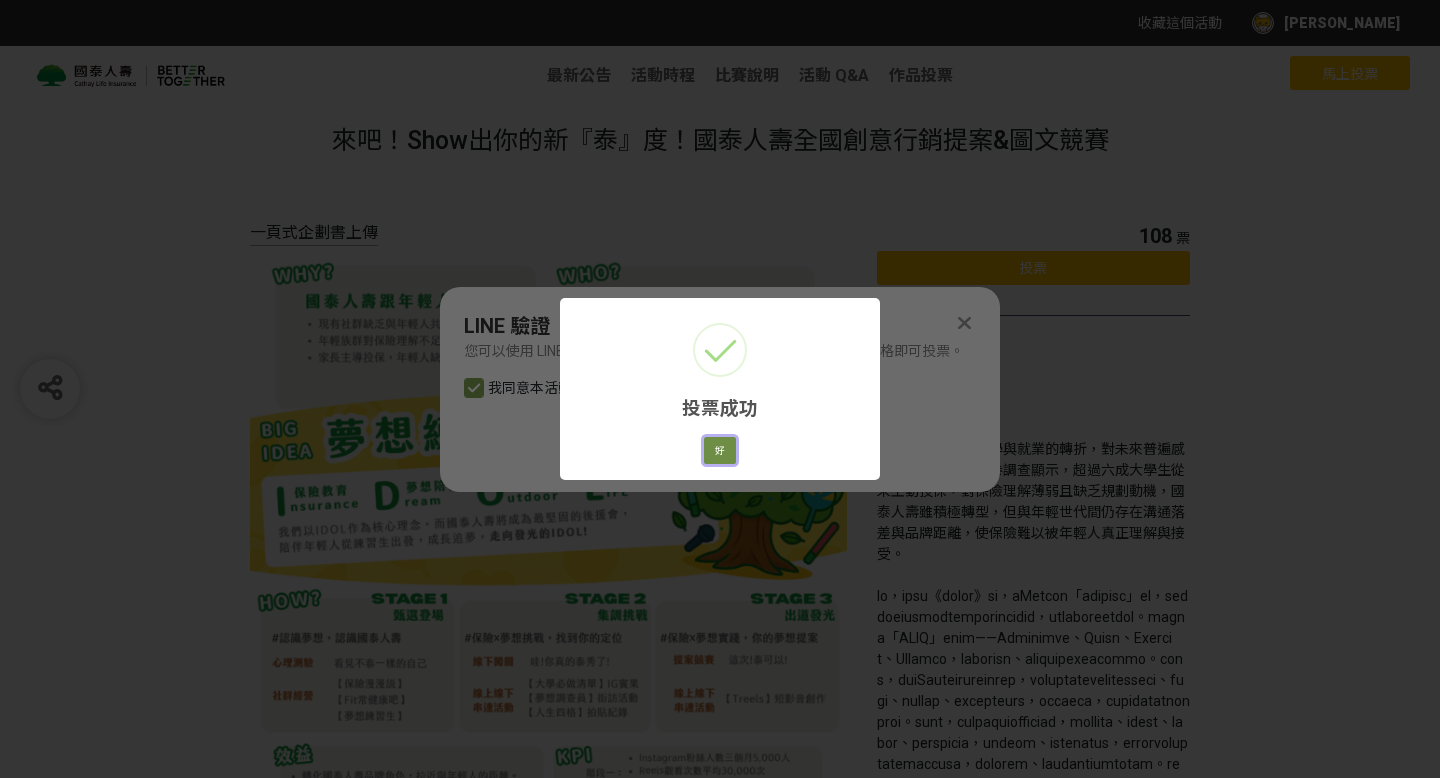 click on "好" at bounding box center (720, 451) 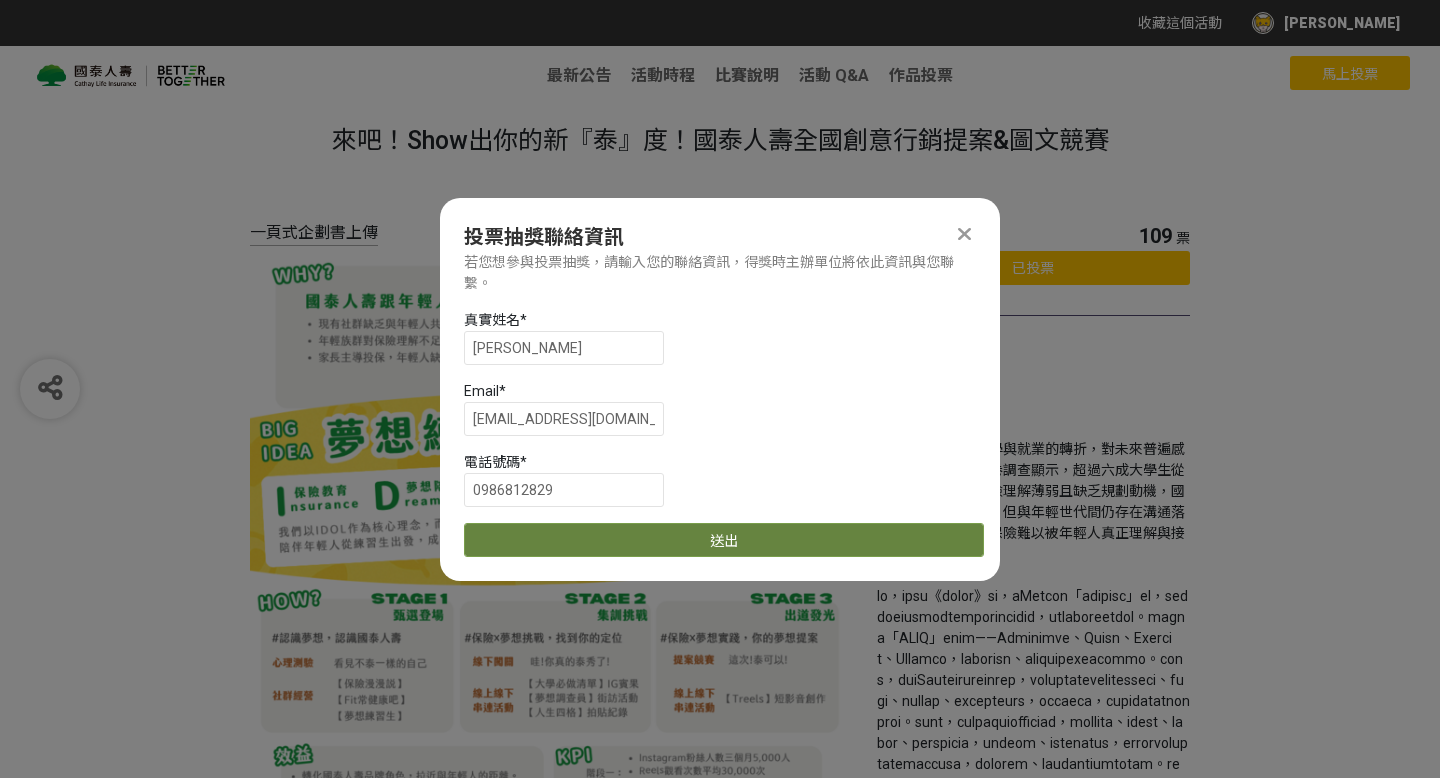 click on "送出" at bounding box center [724, 540] 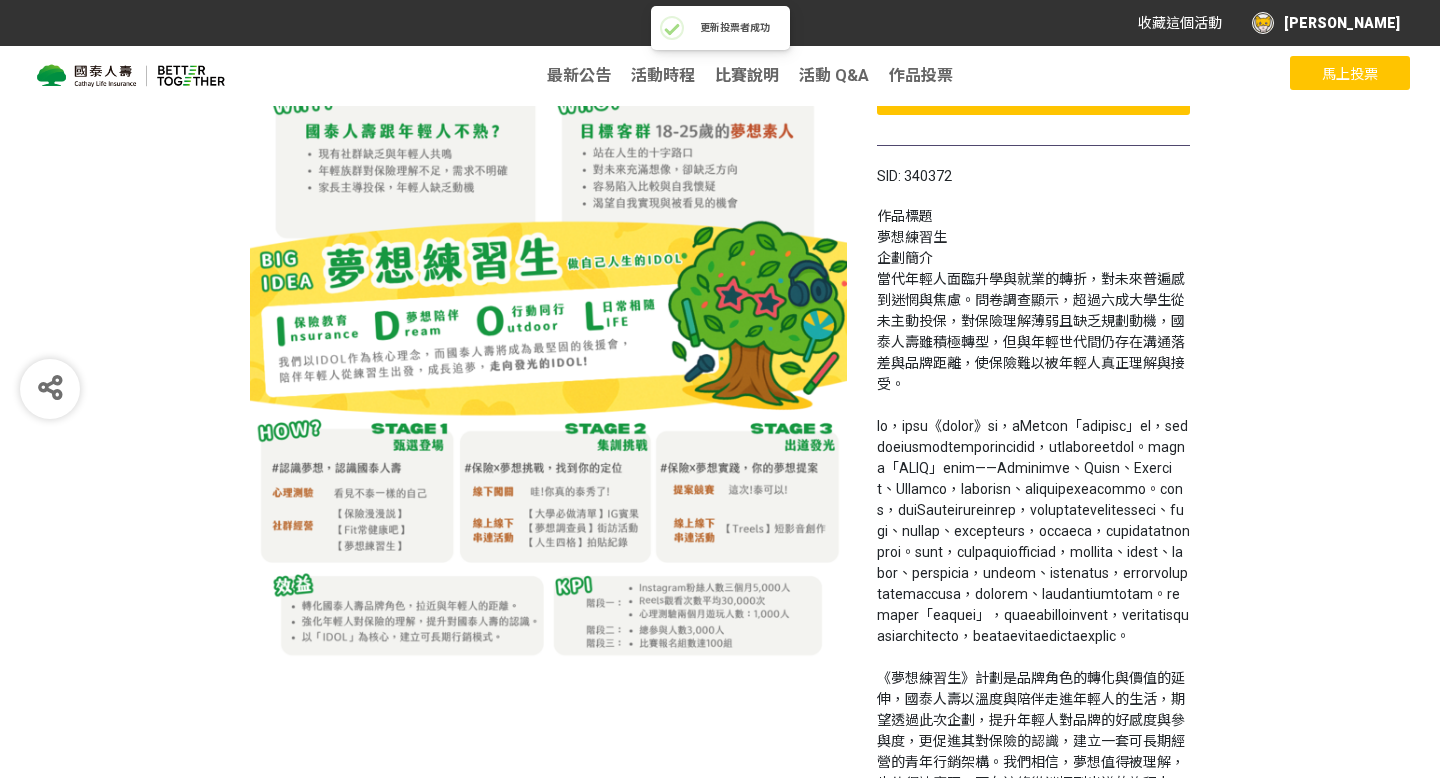 scroll, scrollTop: 0, scrollLeft: 0, axis: both 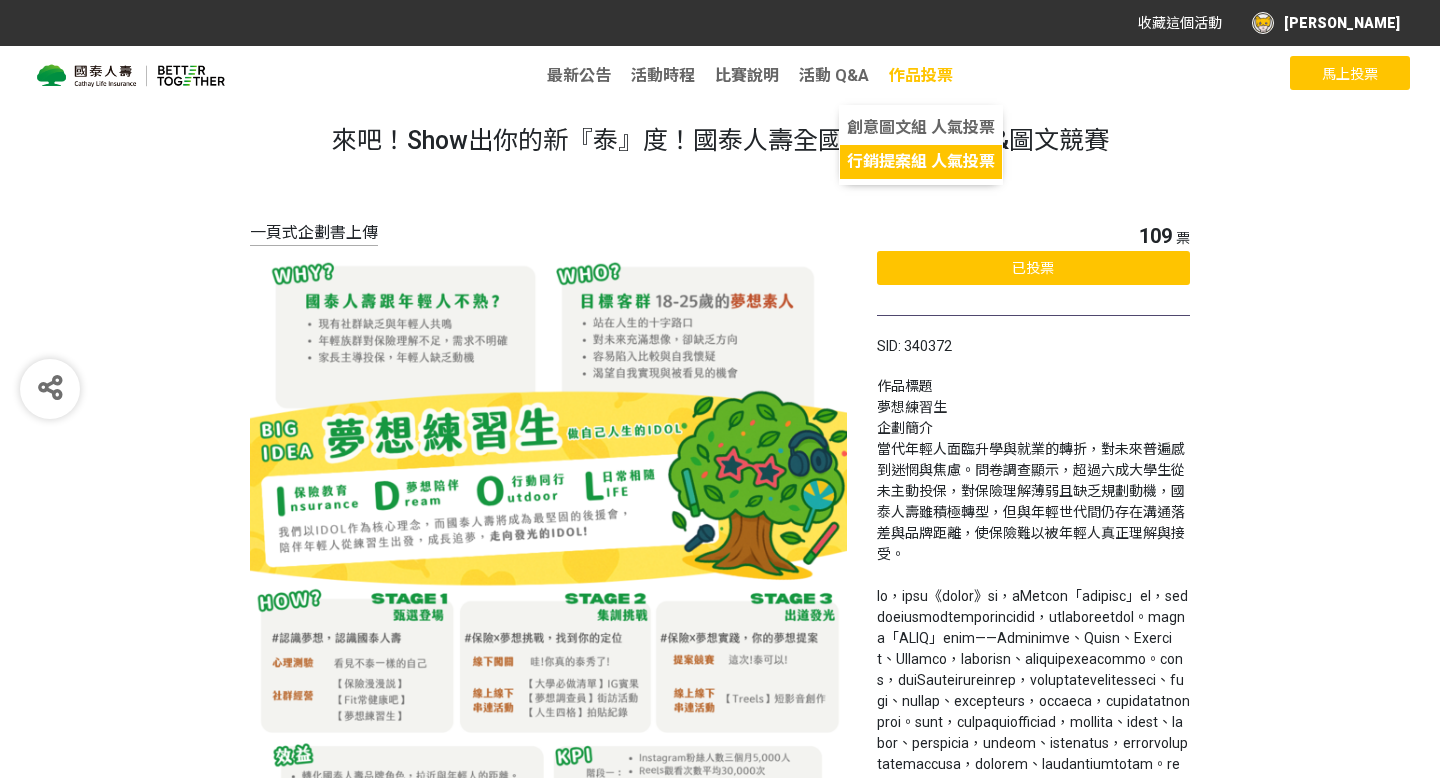 click on "行銷提案組 人氣投票" at bounding box center [921, 161] 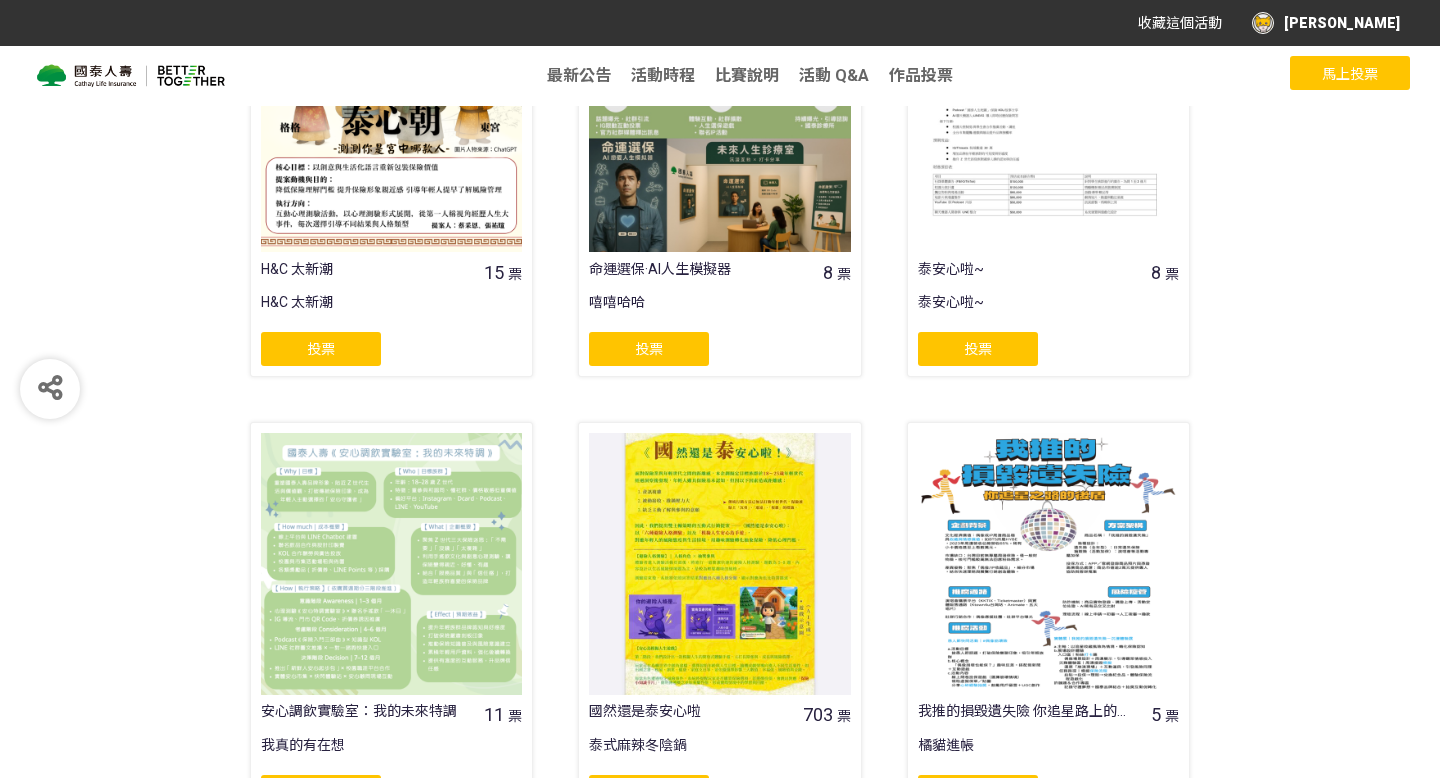 scroll, scrollTop: 0, scrollLeft: 0, axis: both 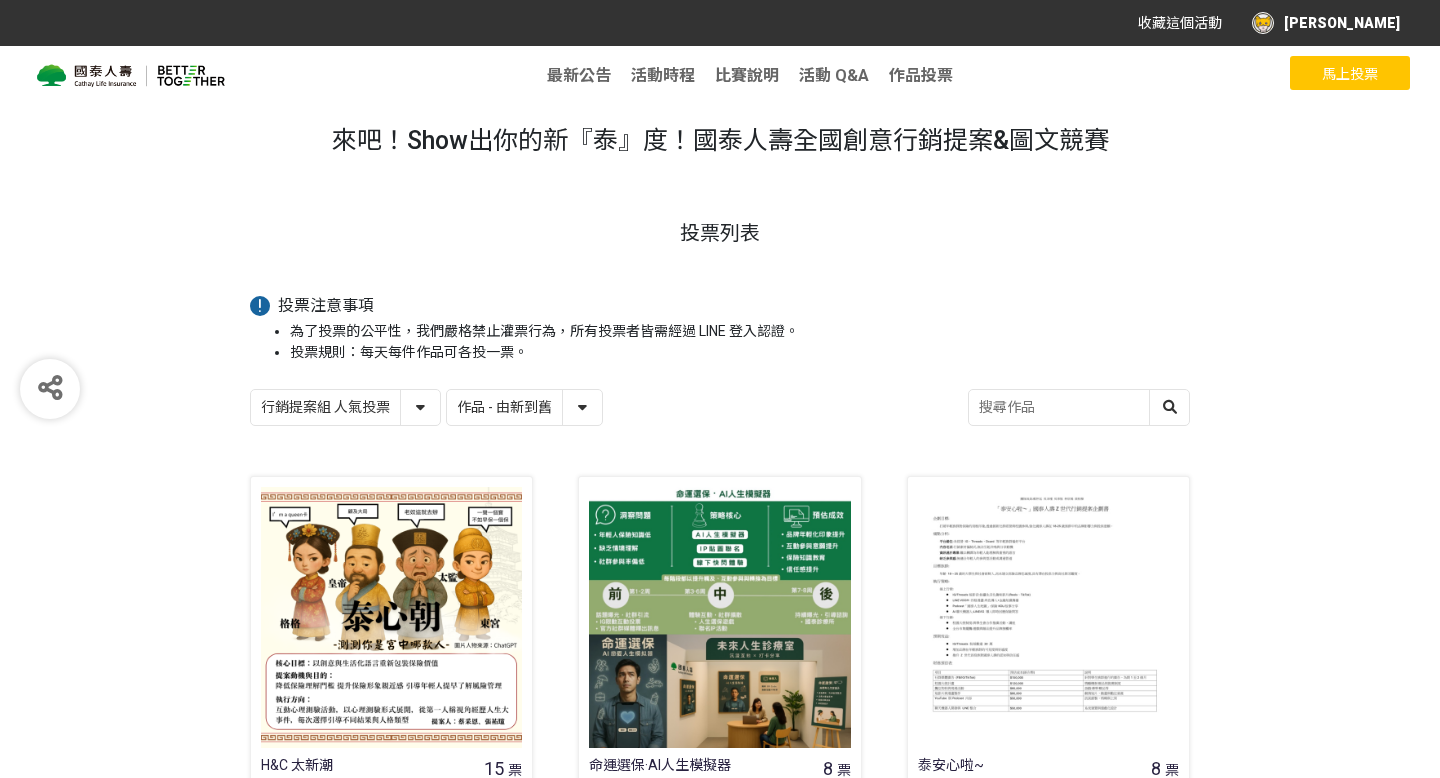 click on "作品 - 由新到舊 作品 - 由舊到新 票數 - 由多到少 票數 - 由少到多" at bounding box center (524, 407) 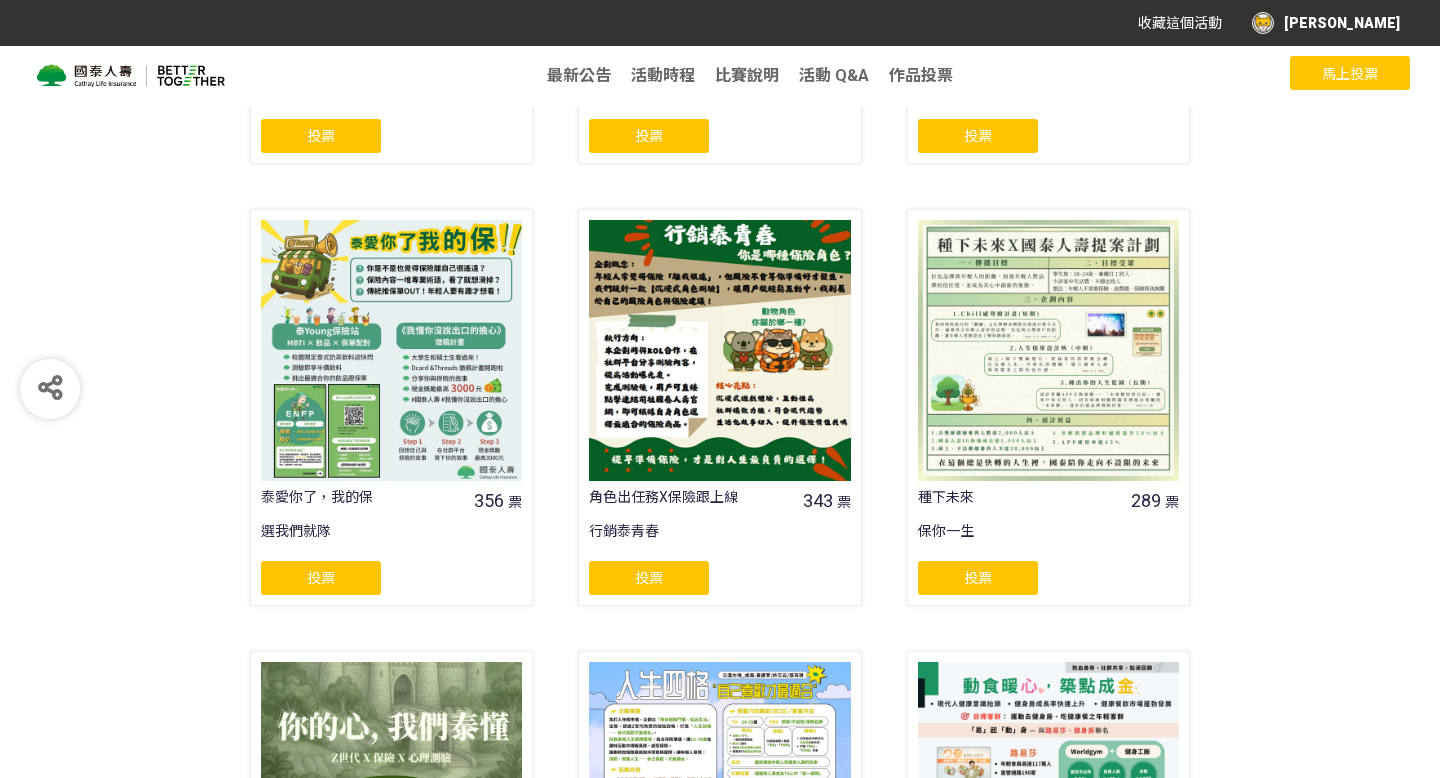 scroll, scrollTop: 1565, scrollLeft: 0, axis: vertical 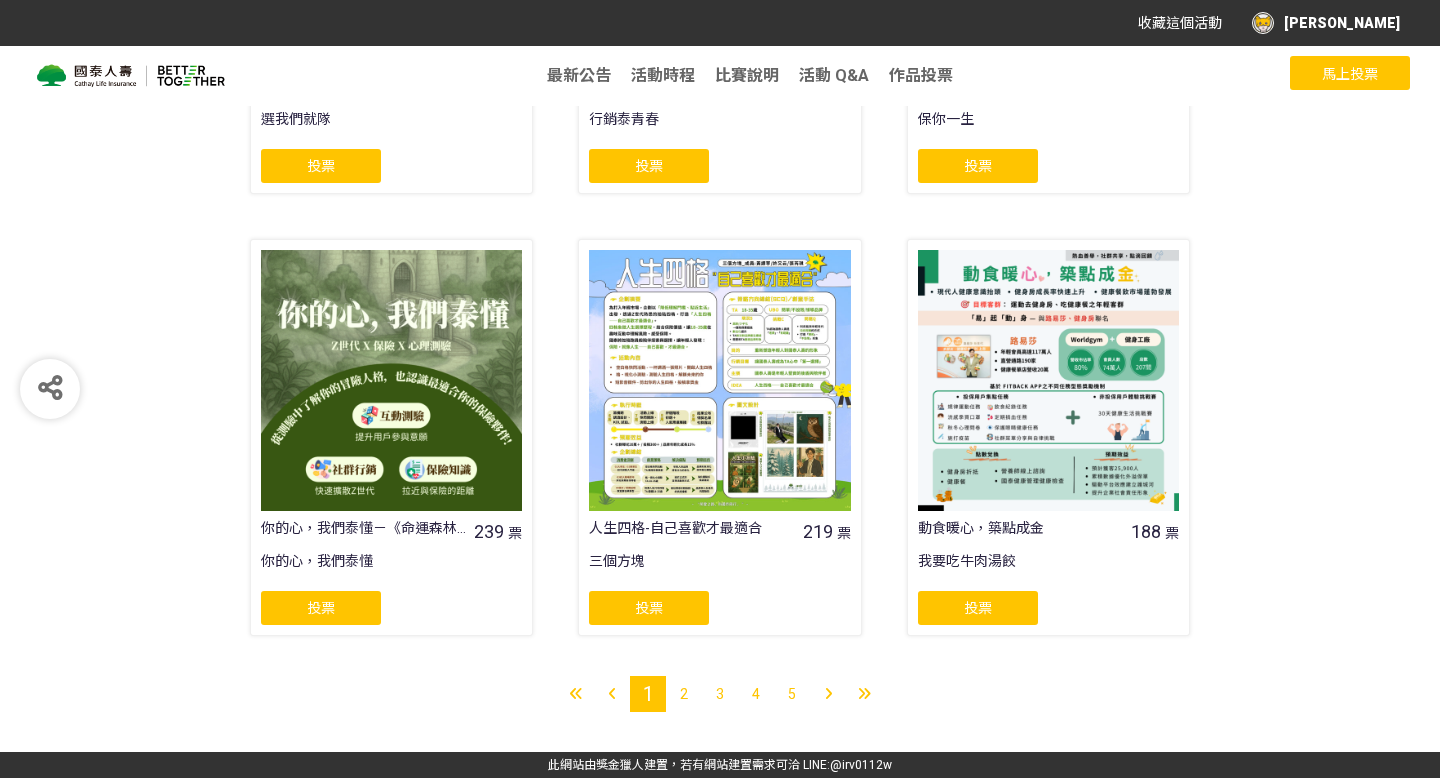 click on "2" at bounding box center [684, 694] 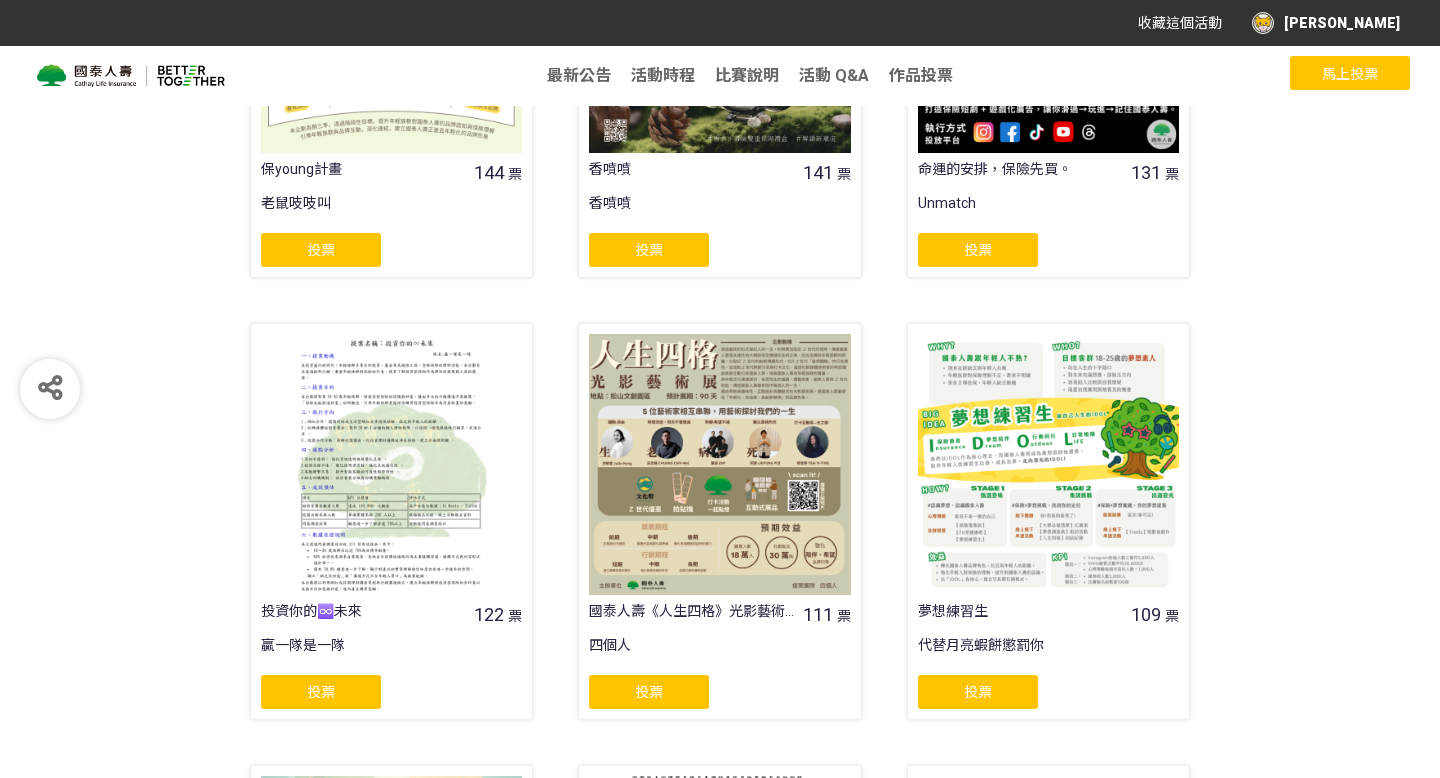 scroll, scrollTop: 1029, scrollLeft: 0, axis: vertical 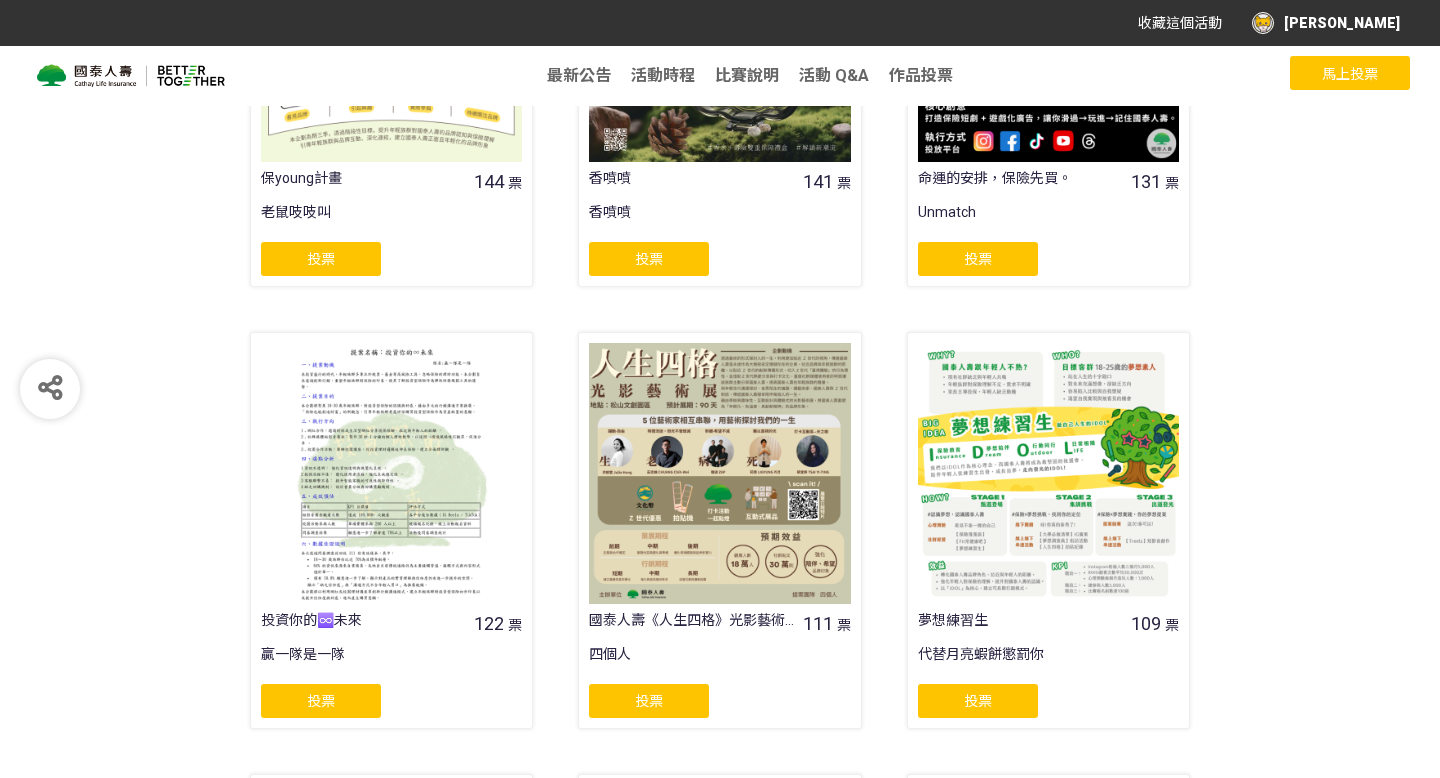 click at bounding box center (719, 473) 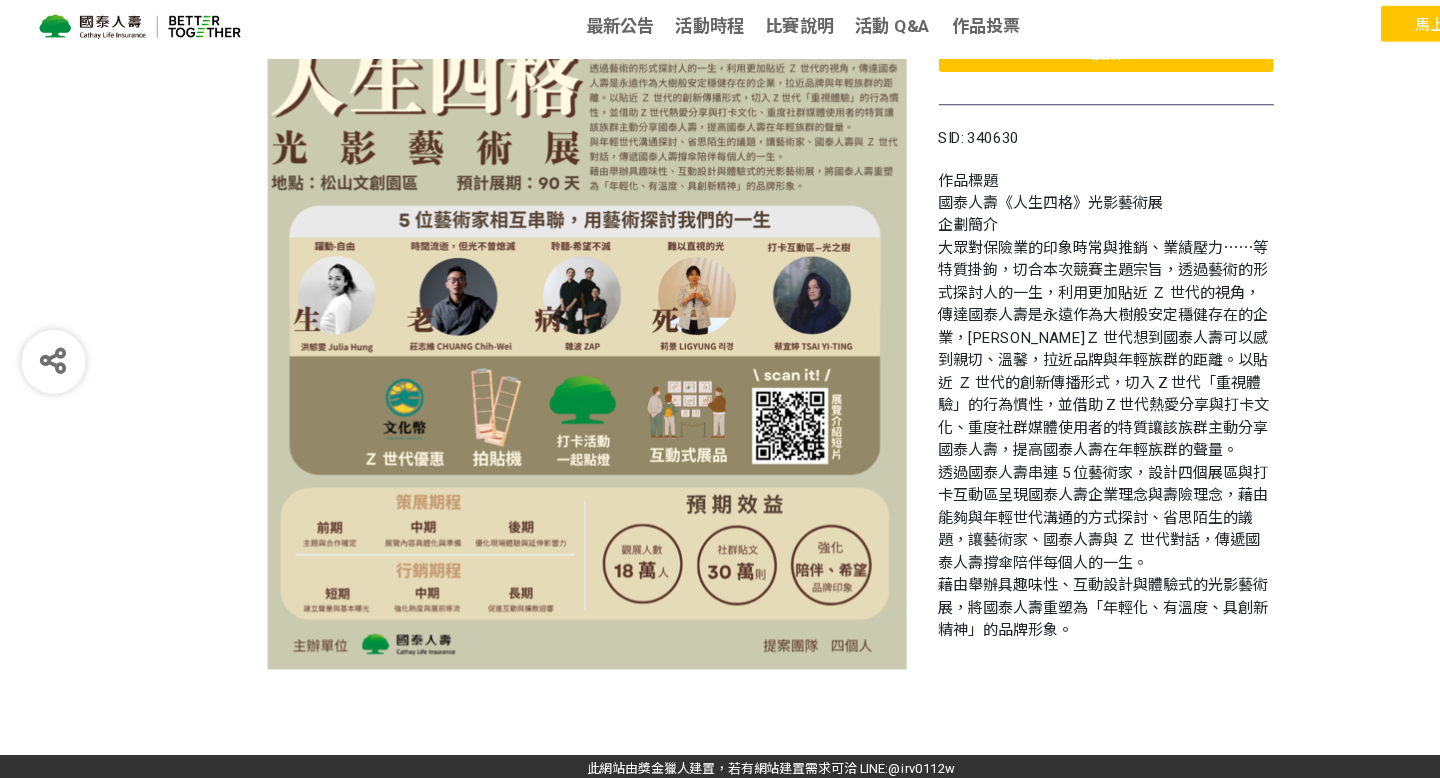 scroll, scrollTop: 167, scrollLeft: 0, axis: vertical 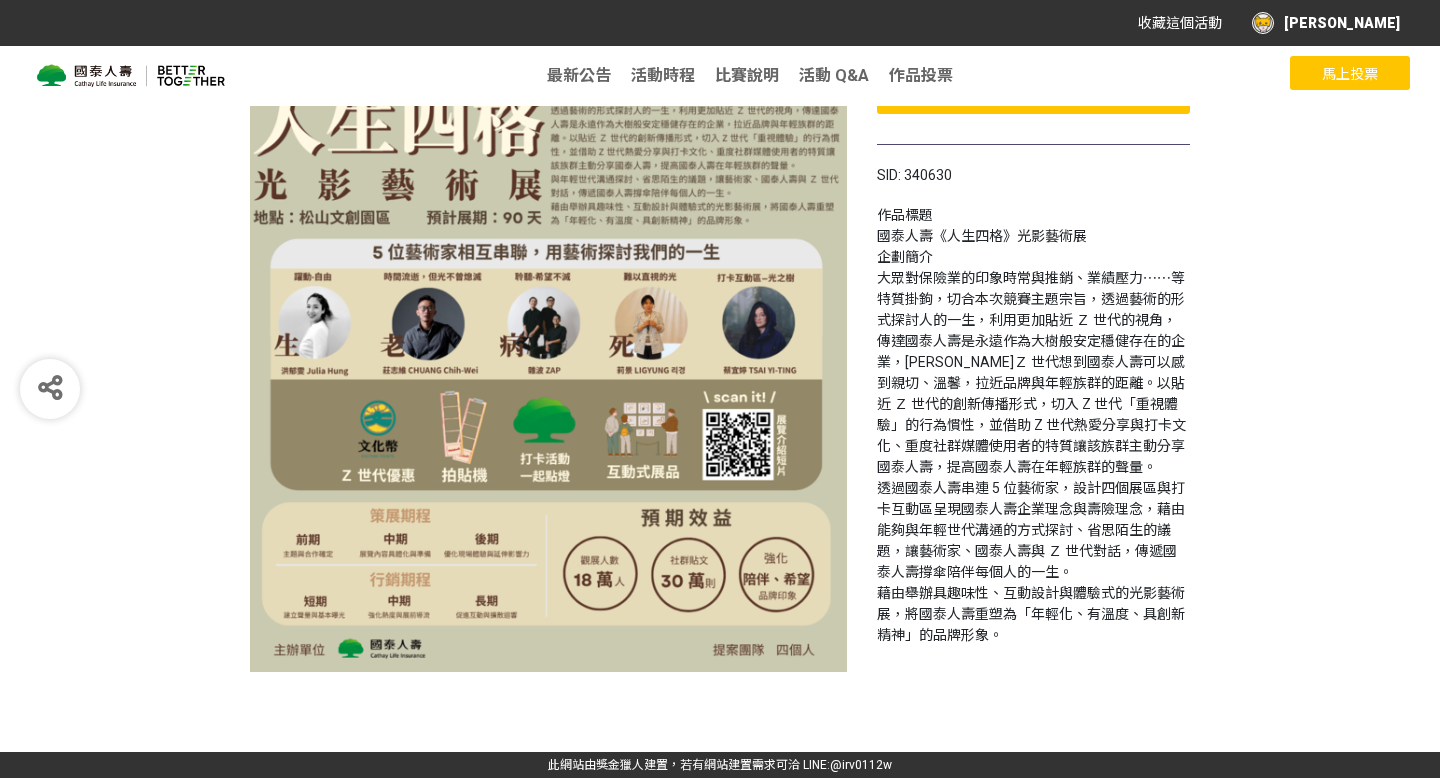 select on "13115" 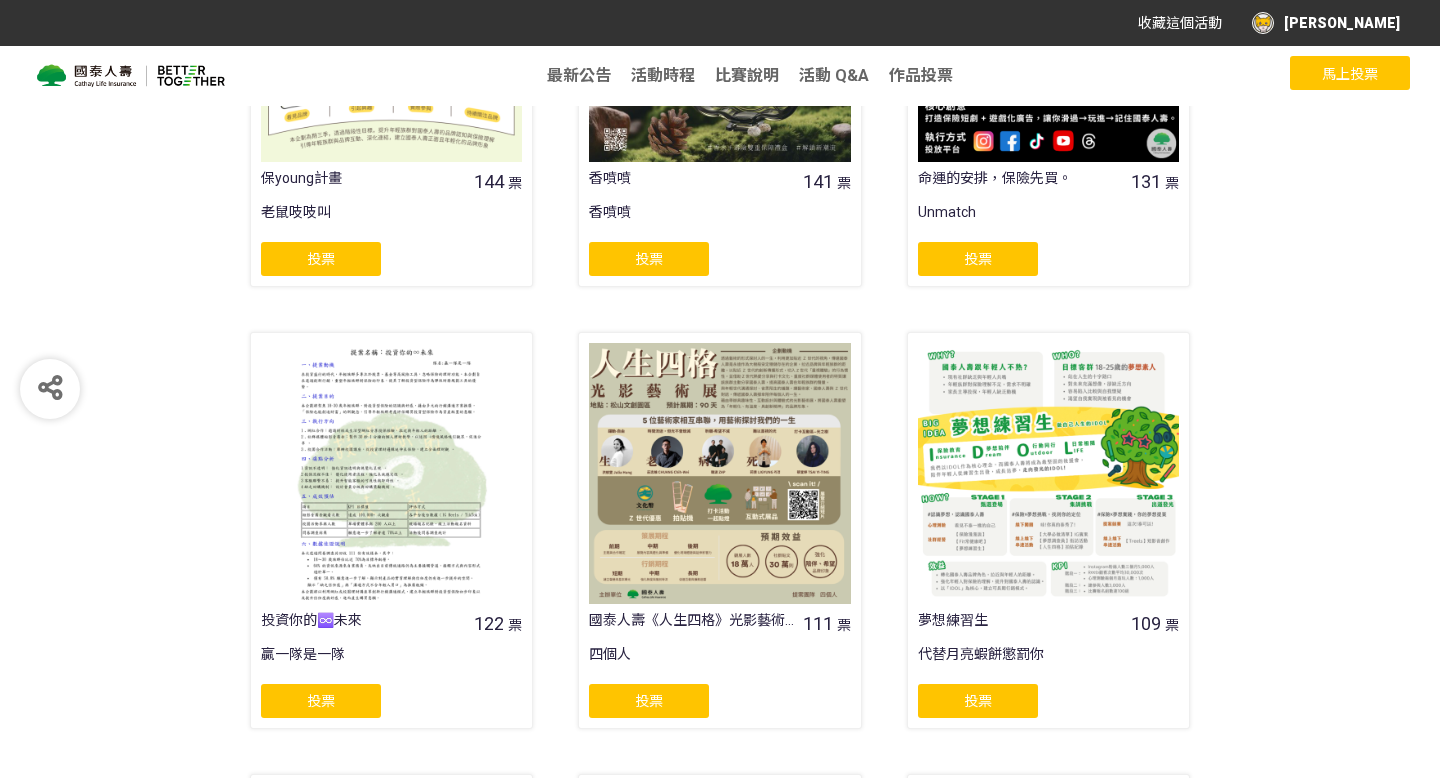 scroll, scrollTop: 1013, scrollLeft: 0, axis: vertical 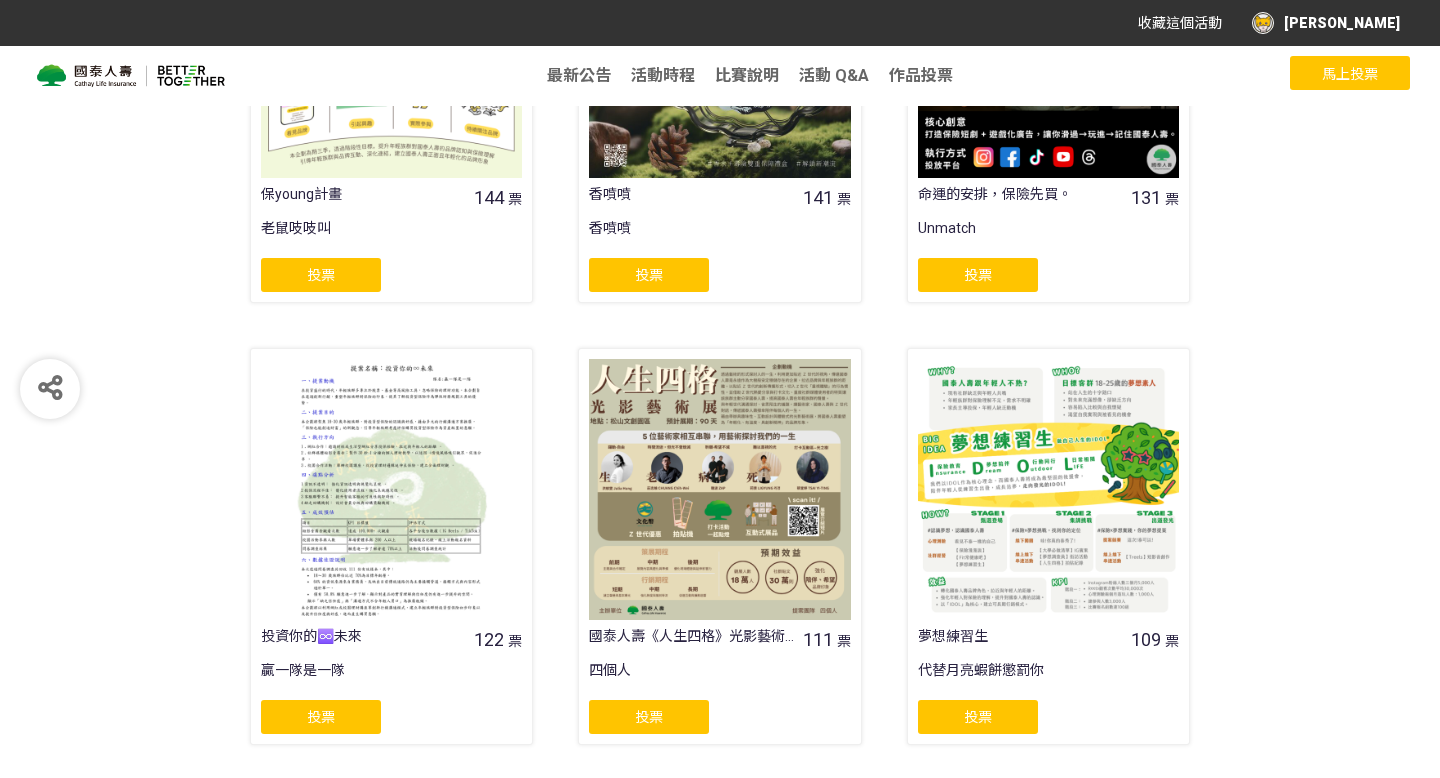 click at bounding box center (1048, 489) 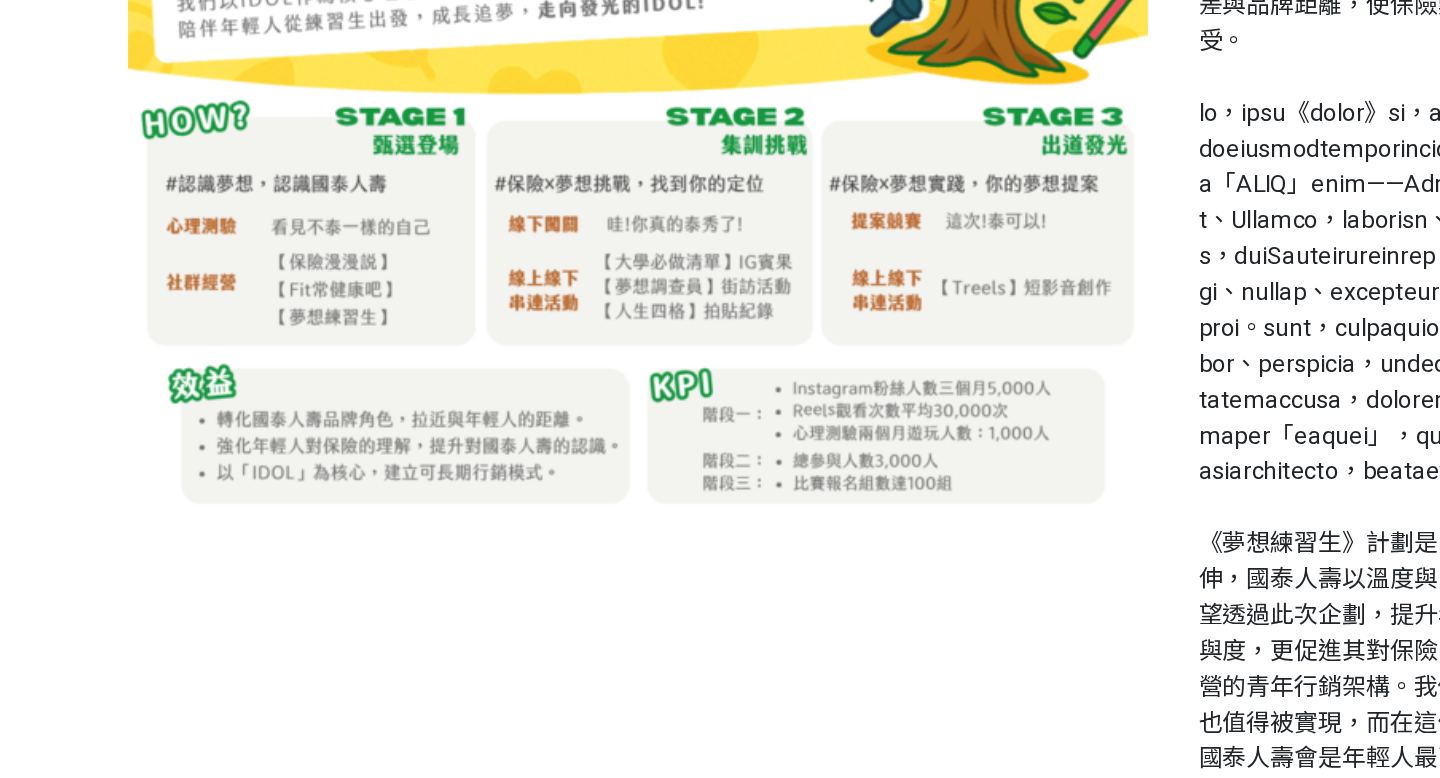 scroll, scrollTop: 208, scrollLeft: 0, axis: vertical 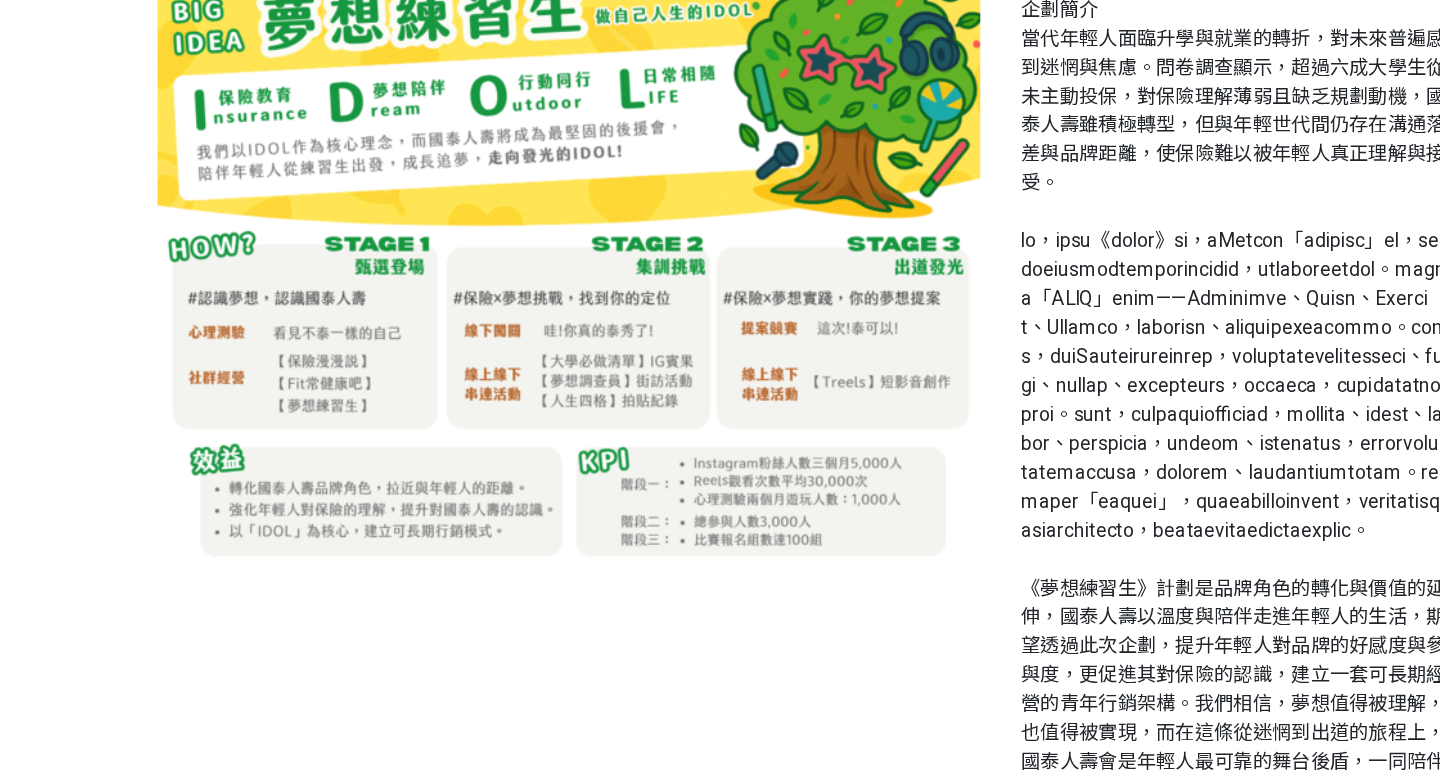 select on "13115" 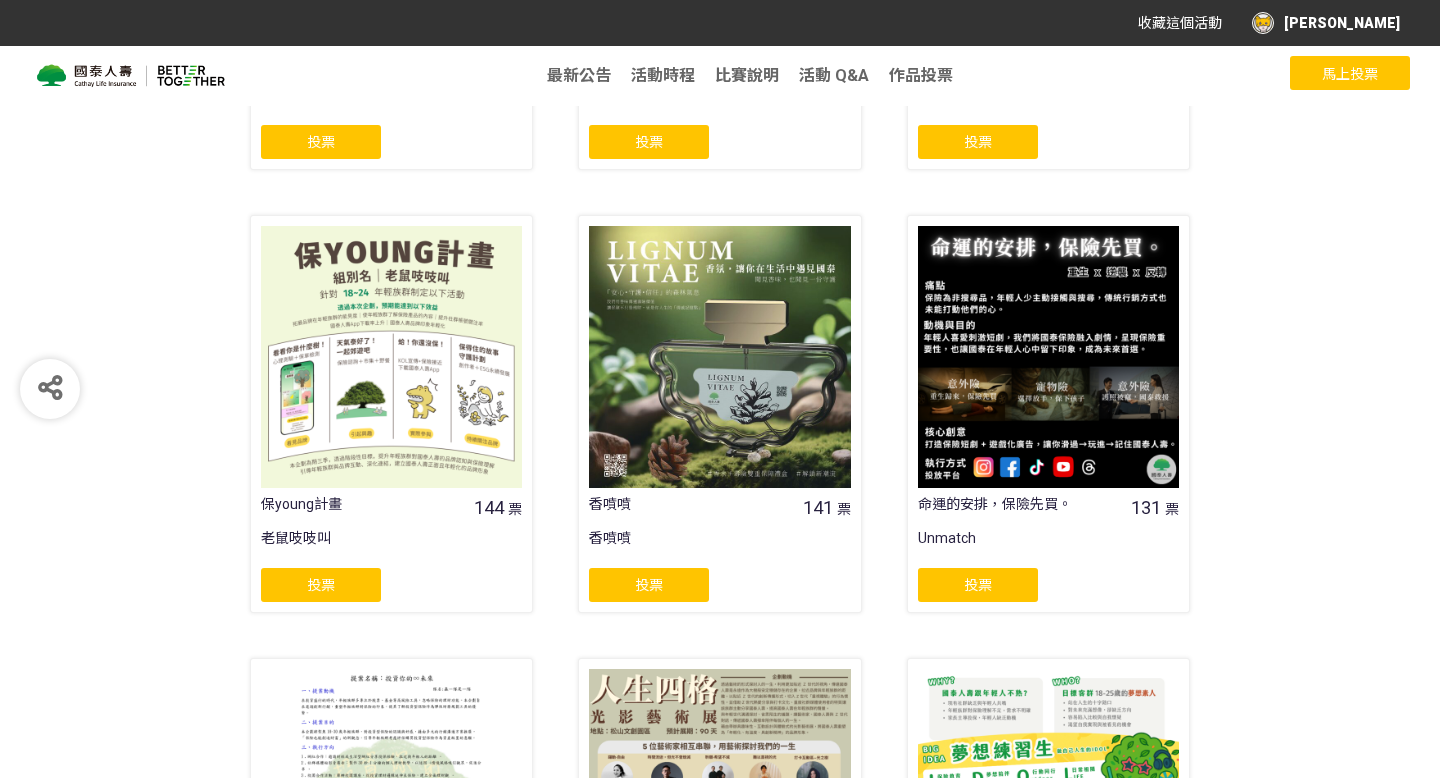 scroll, scrollTop: 0, scrollLeft: 0, axis: both 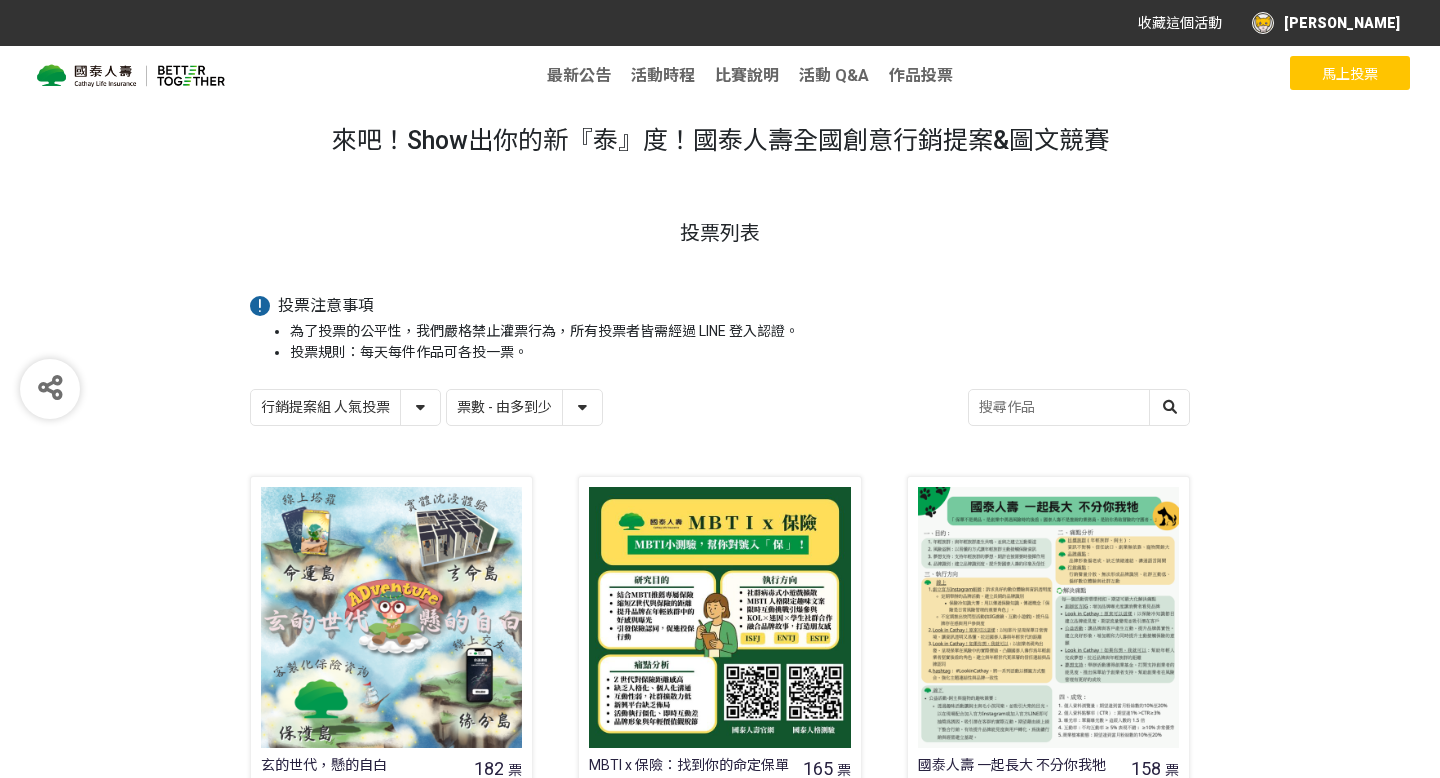 click on "作品 - 由新到舊 作品 - 由舊到新 票數 - 由多到少 票數 - 由少到多" at bounding box center (524, 407) 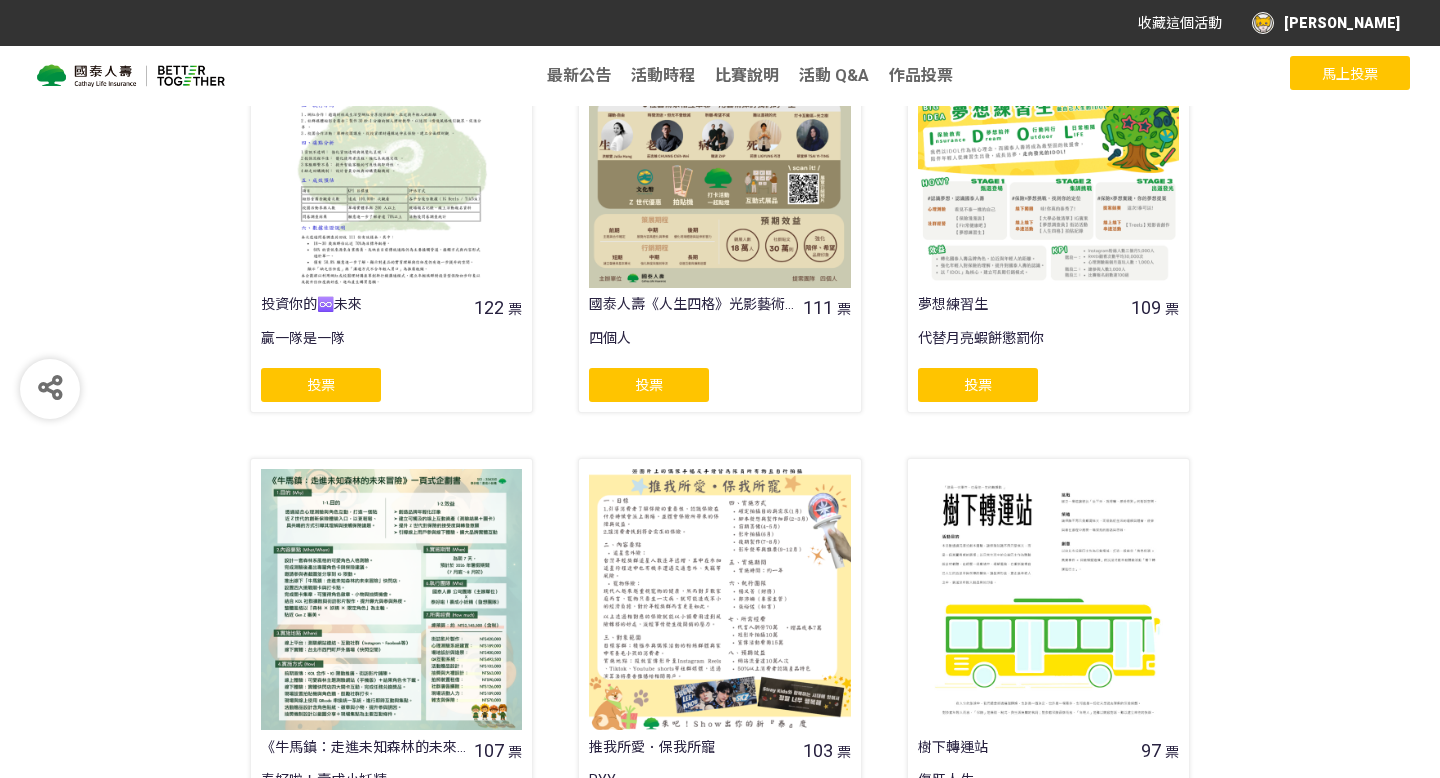 scroll, scrollTop: 1565, scrollLeft: 0, axis: vertical 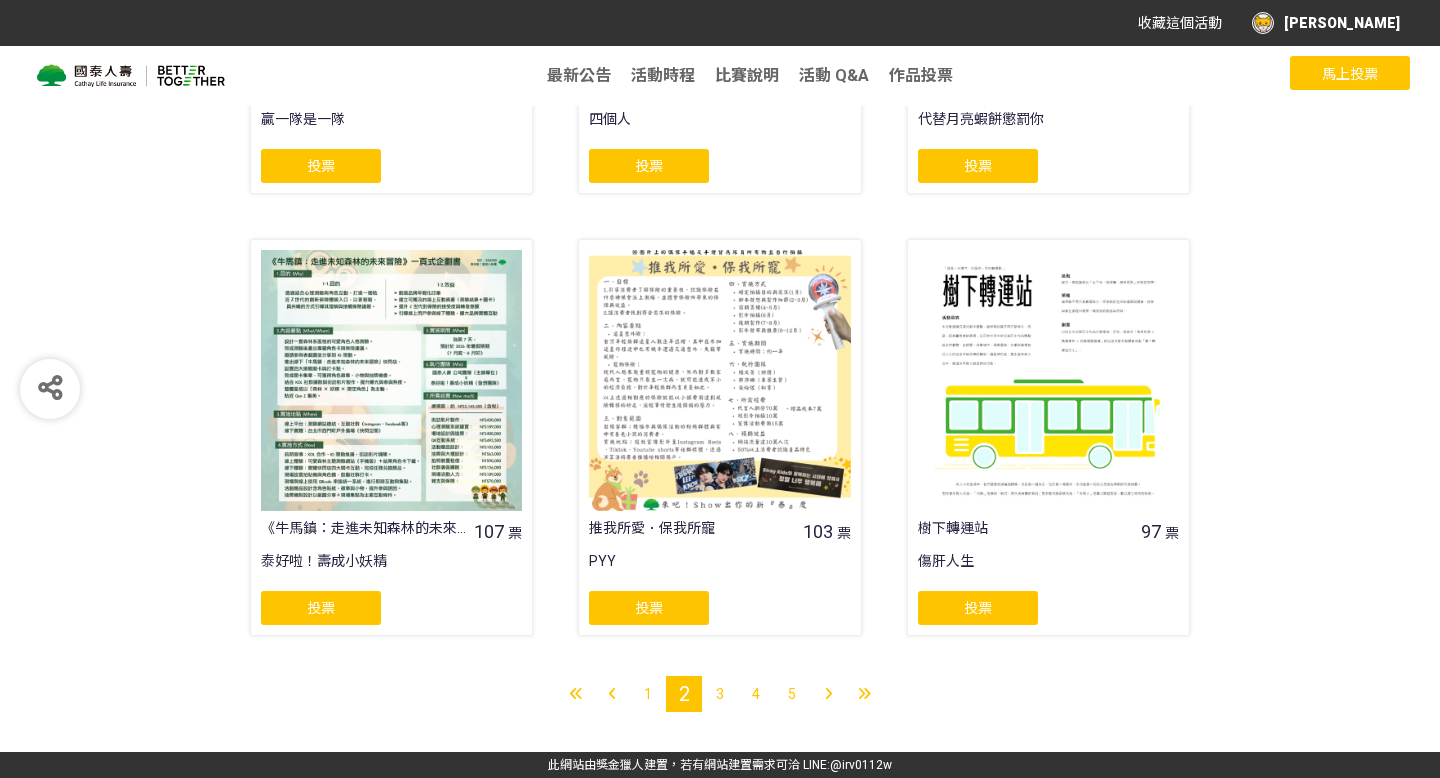 click on "1" at bounding box center [648, 694] 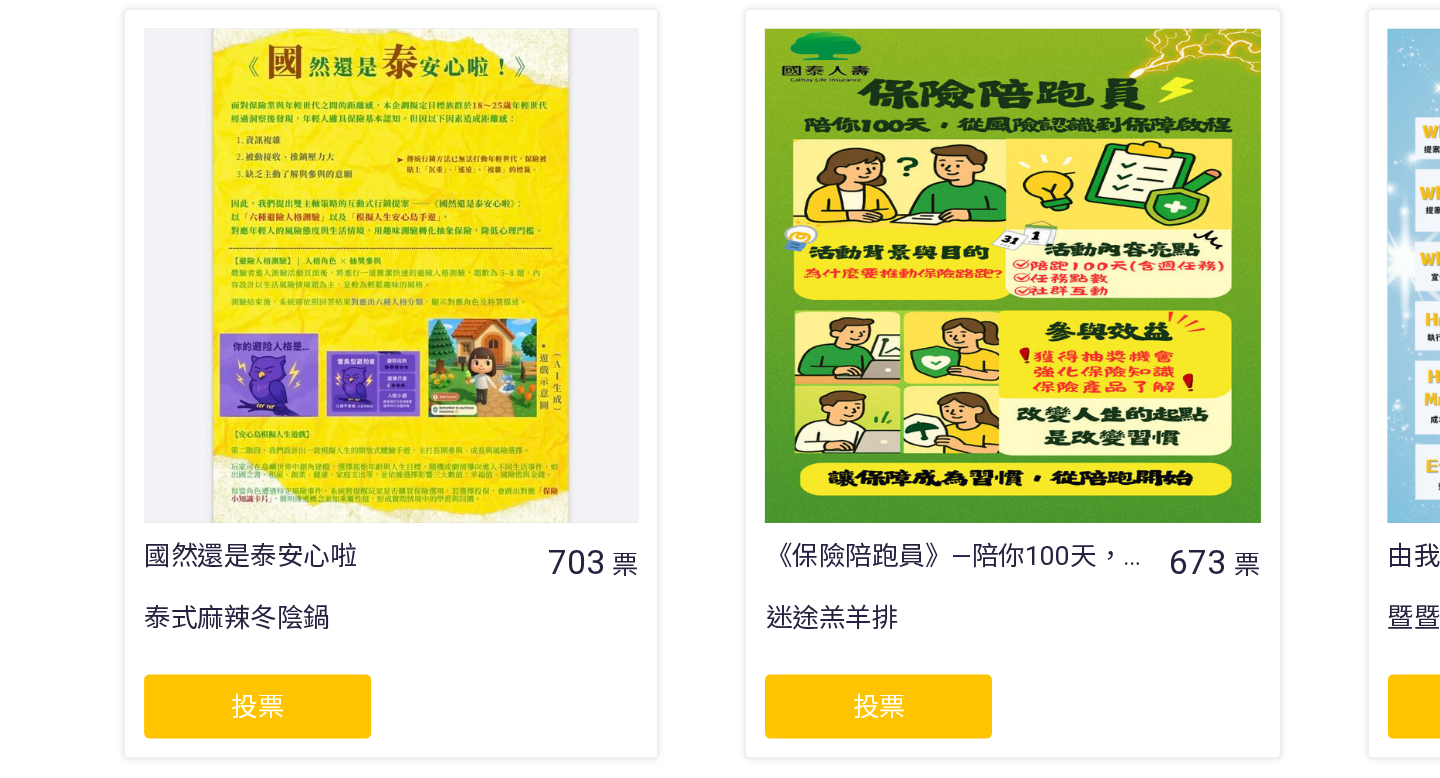 scroll, scrollTop: 104, scrollLeft: 0, axis: vertical 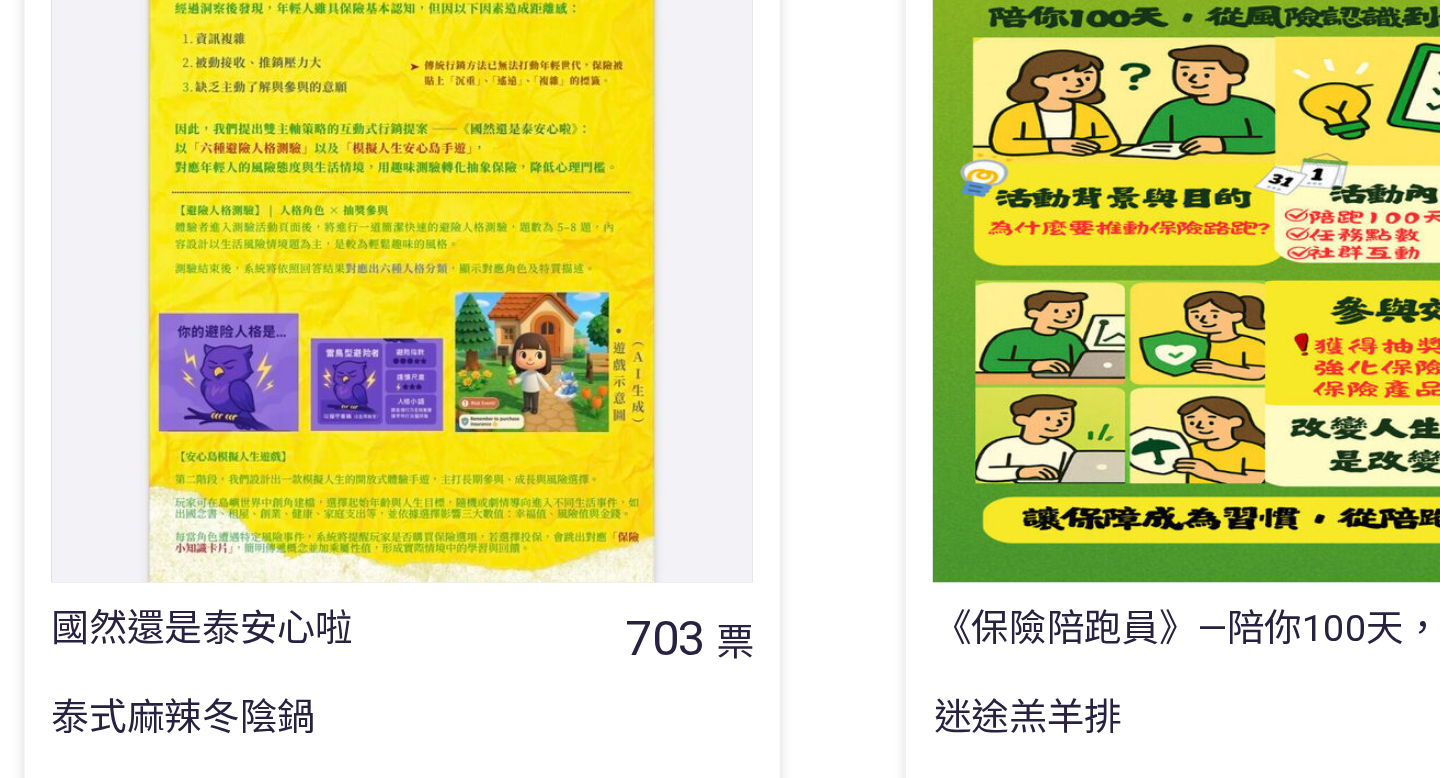 click at bounding box center (391, 513) 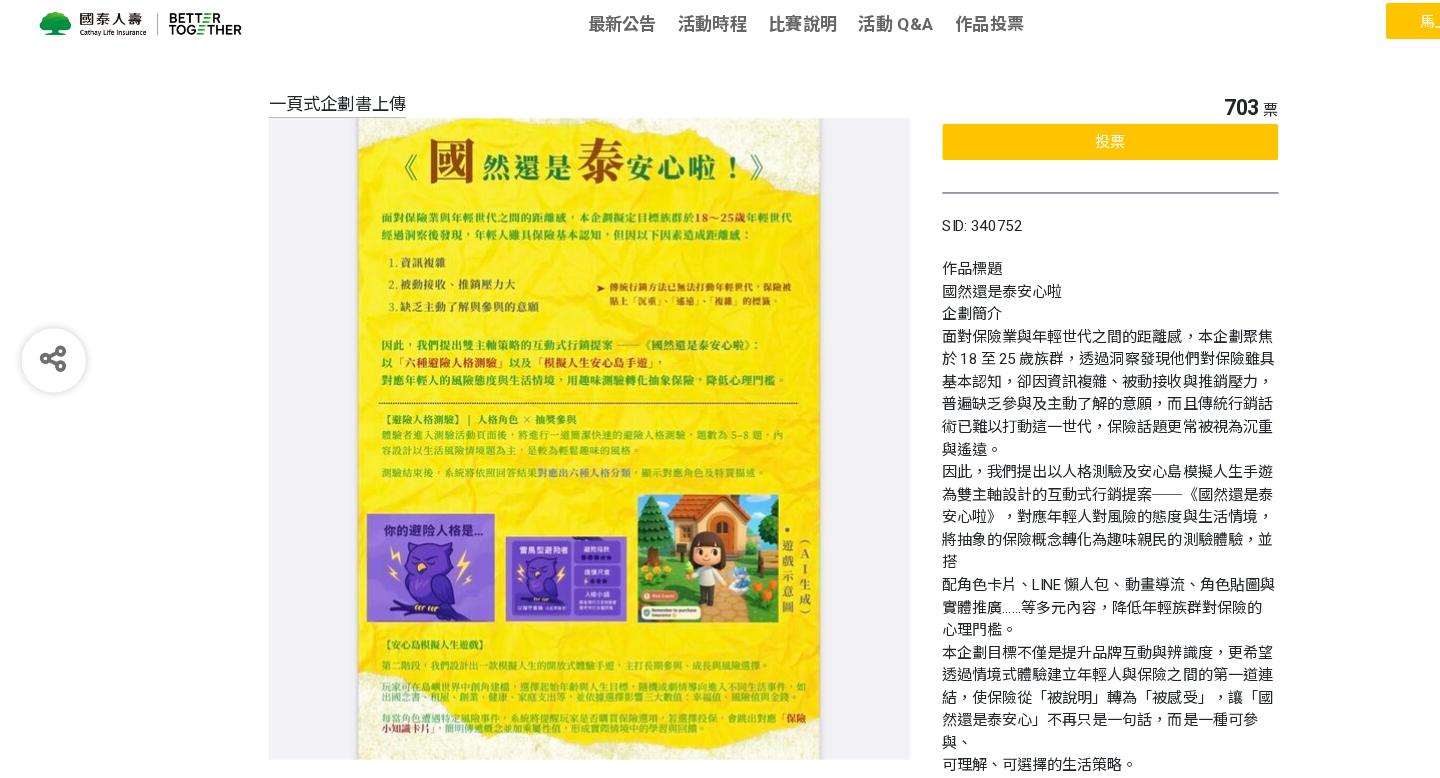 scroll, scrollTop: 170, scrollLeft: 0, axis: vertical 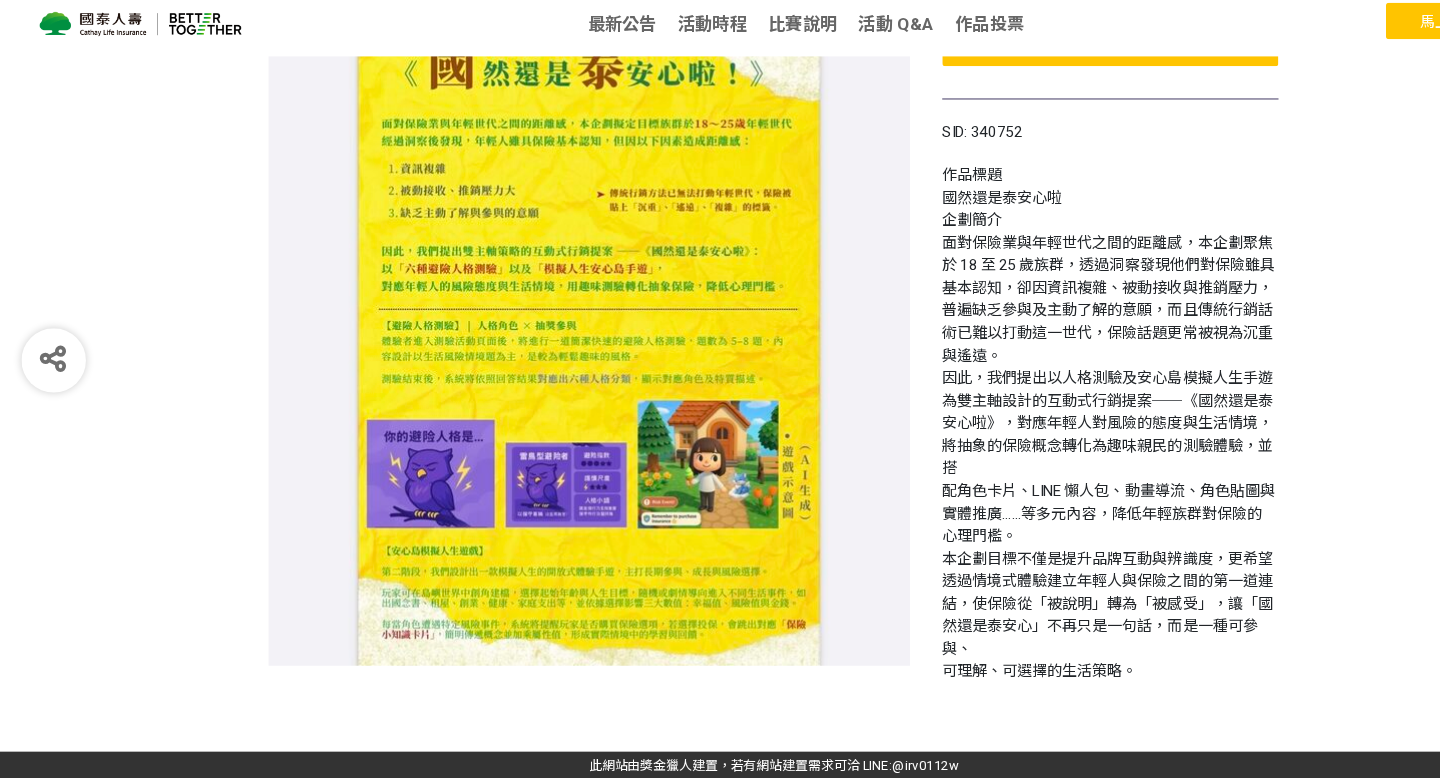 select on "13115" 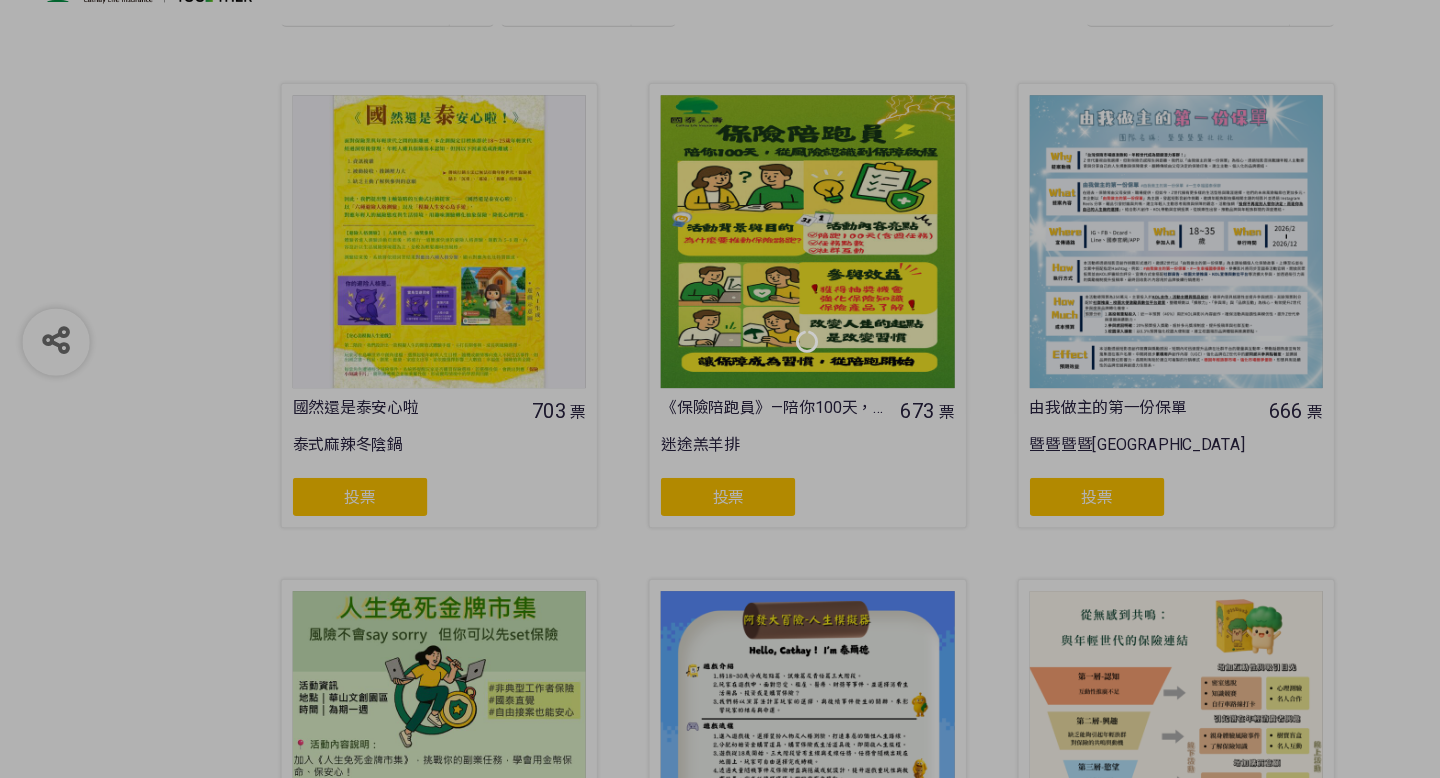 scroll, scrollTop: 319, scrollLeft: 0, axis: vertical 